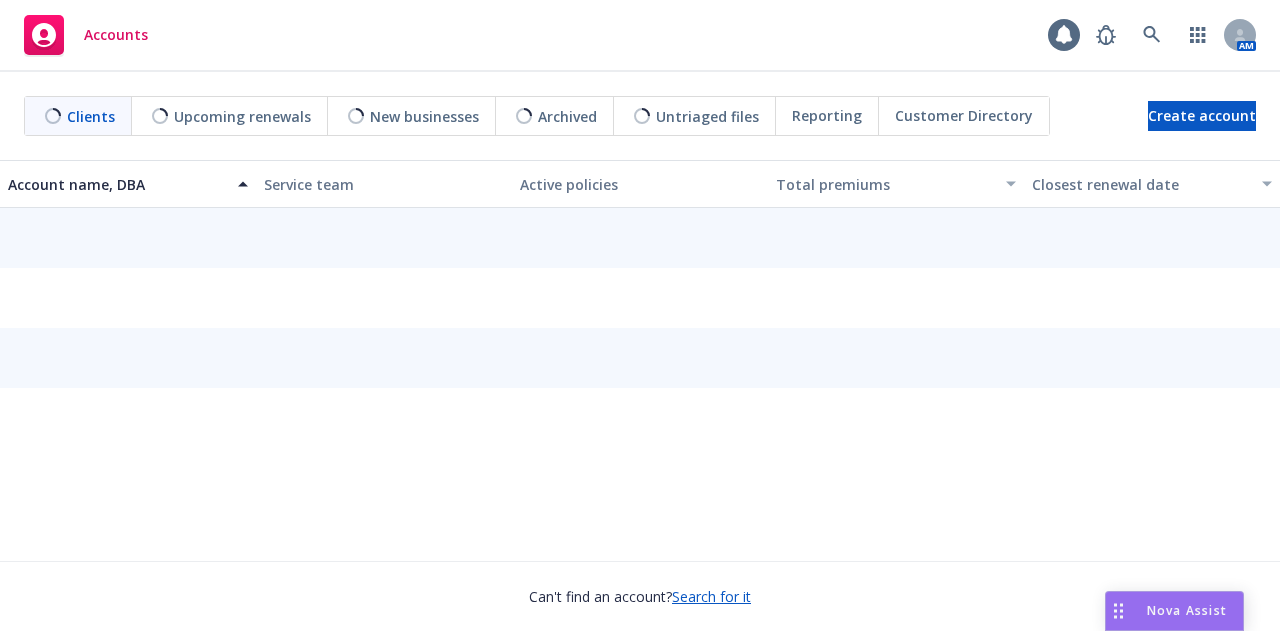 scroll, scrollTop: 0, scrollLeft: 0, axis: both 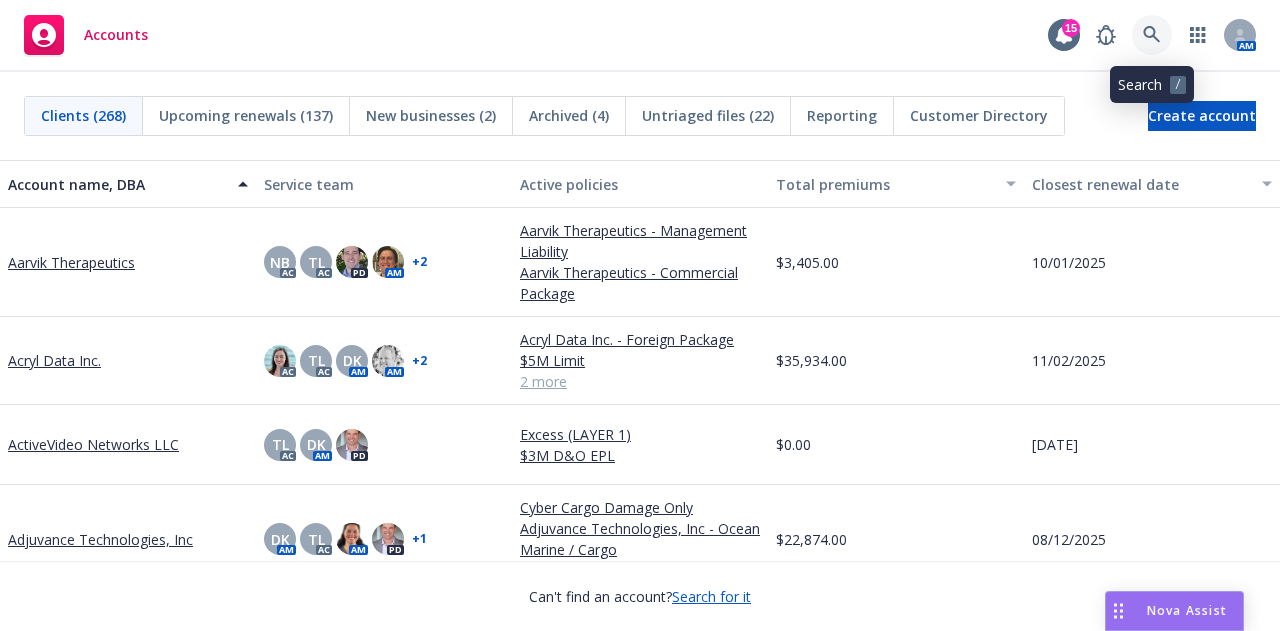 click at bounding box center [1152, 35] 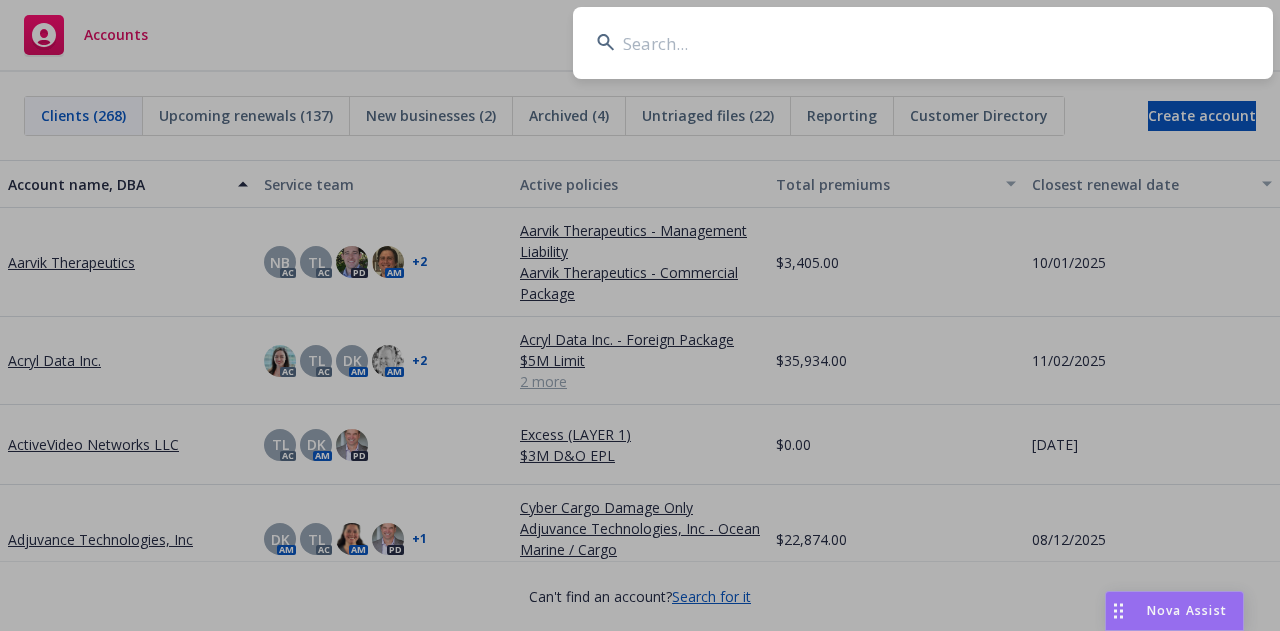click at bounding box center [923, 43] 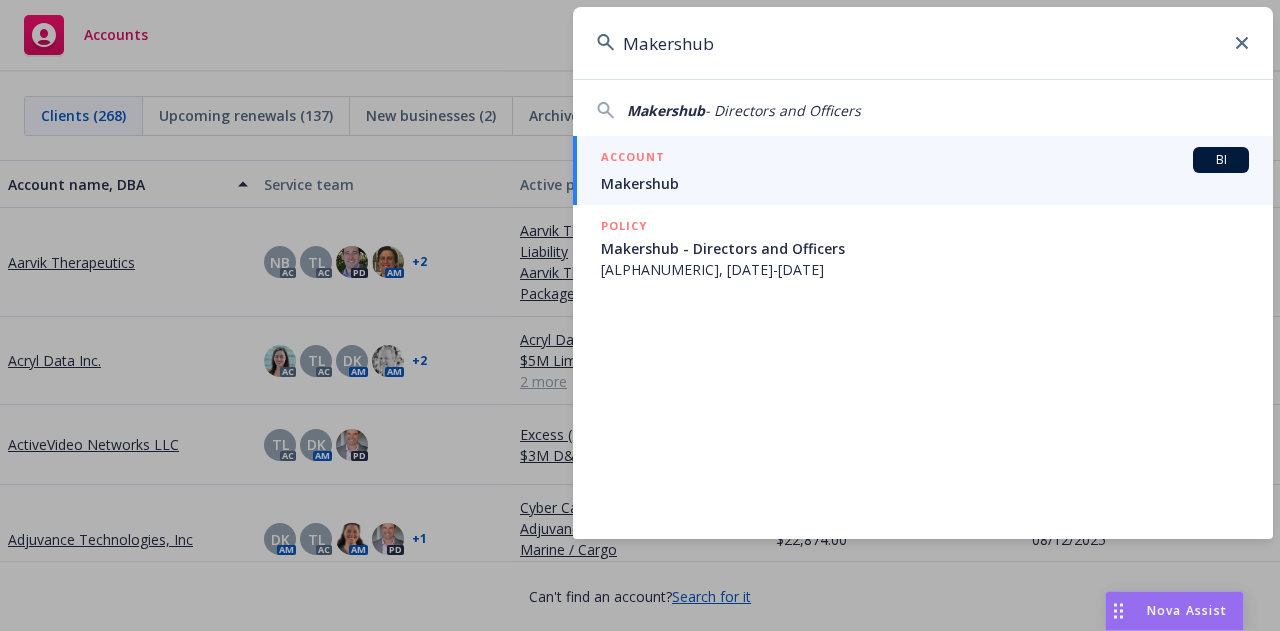 type on "Makershub" 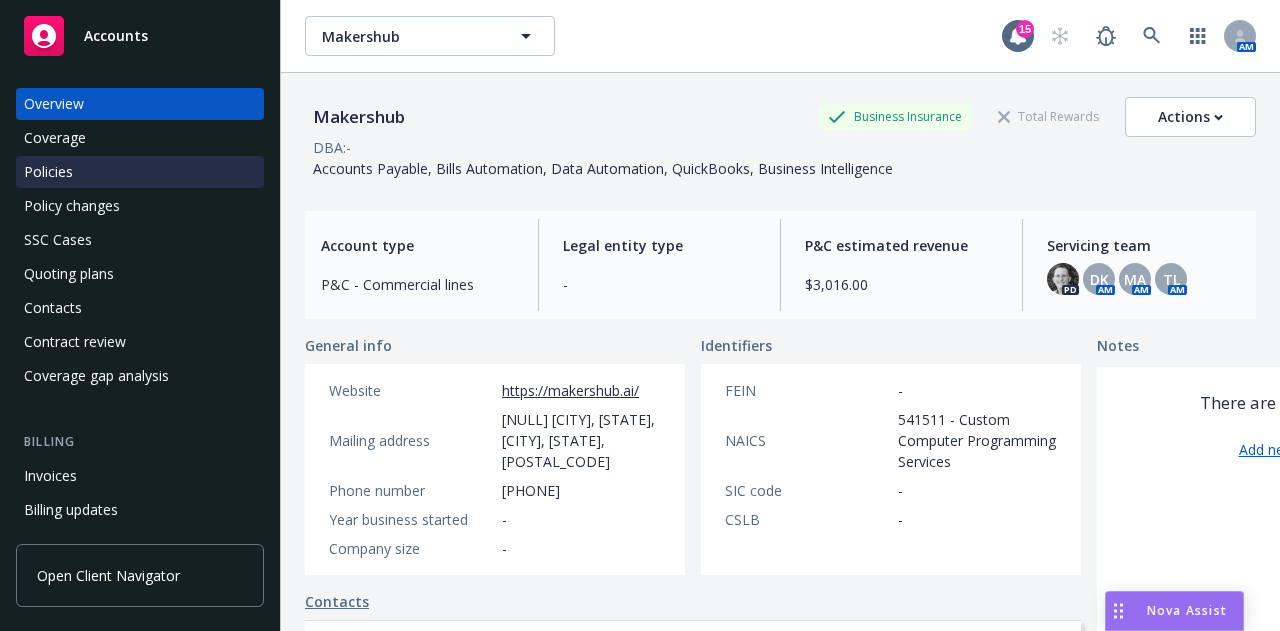 click on "Policies" at bounding box center (140, 172) 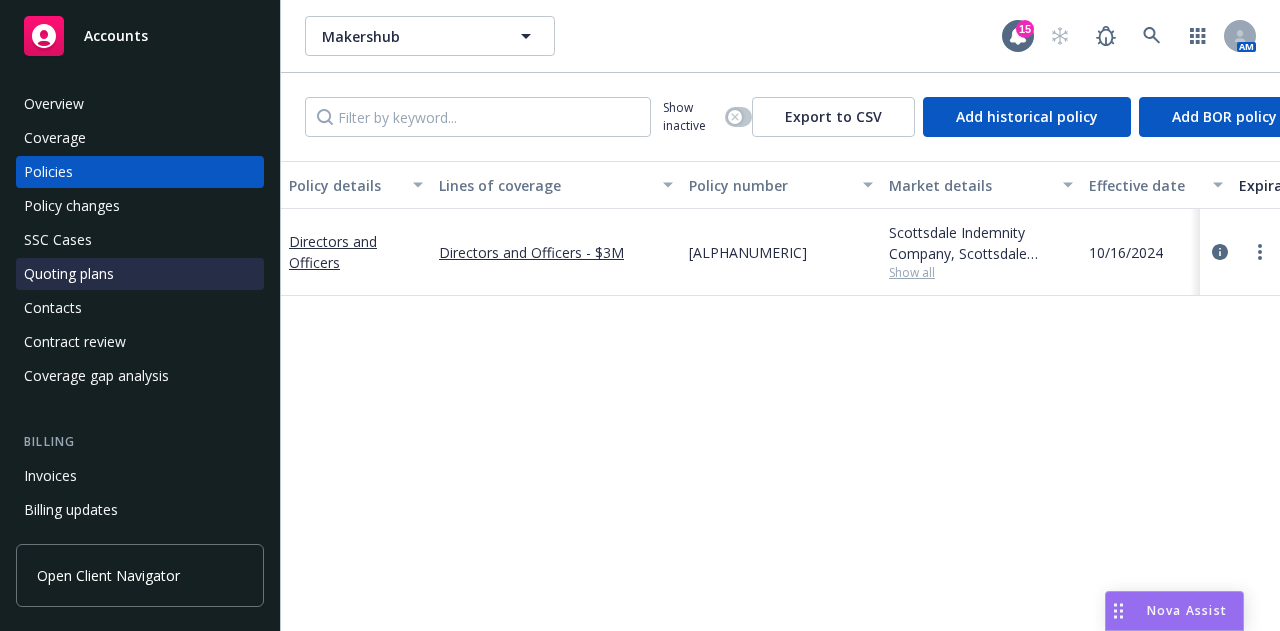 click on "Quoting plans" at bounding box center [69, 274] 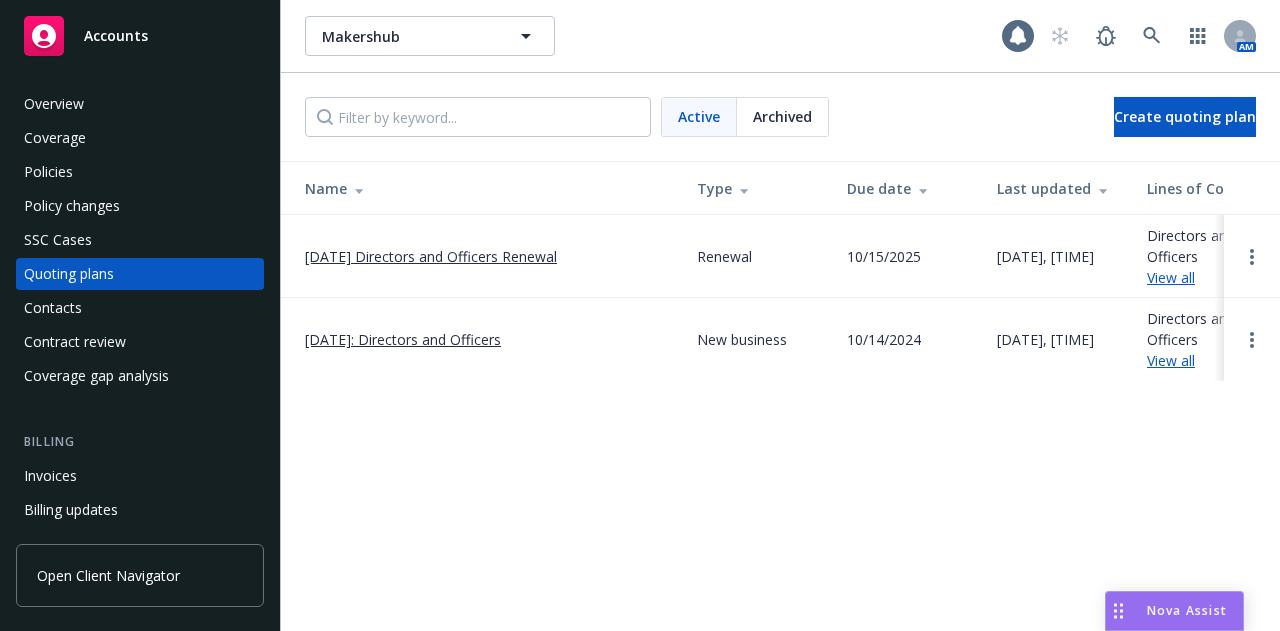 click on "10/16/25 Directors and Officers Renewal" at bounding box center (431, 256) 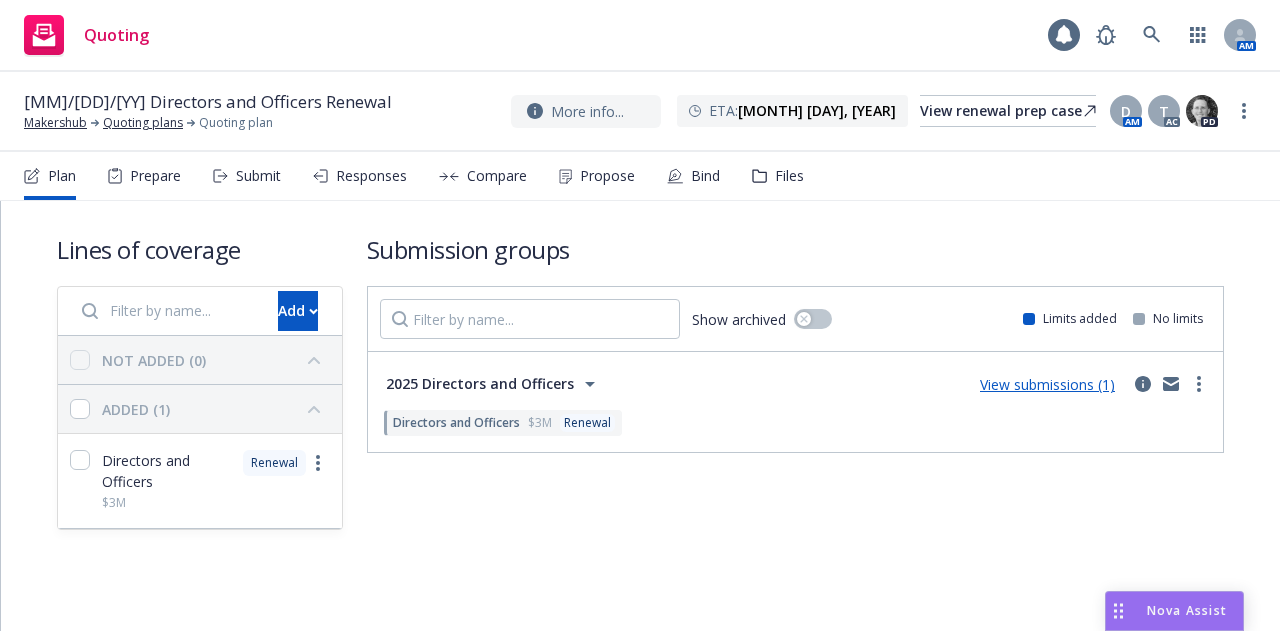 scroll, scrollTop: 0, scrollLeft: 0, axis: both 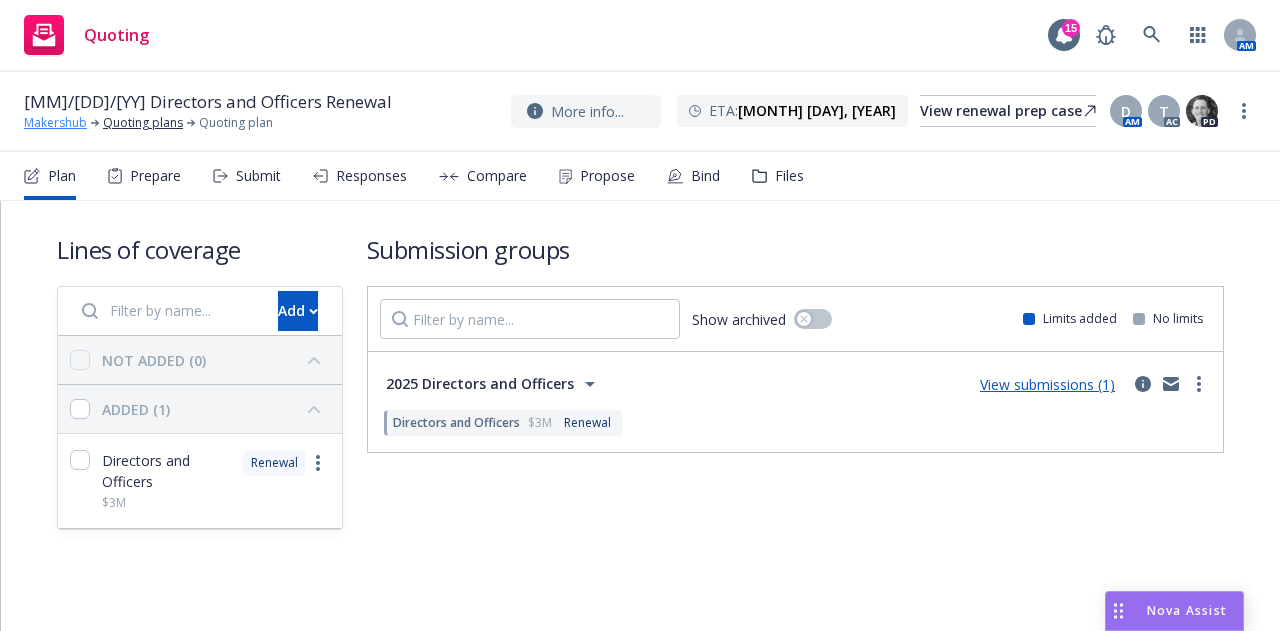 click on "Makershub" at bounding box center [55, 123] 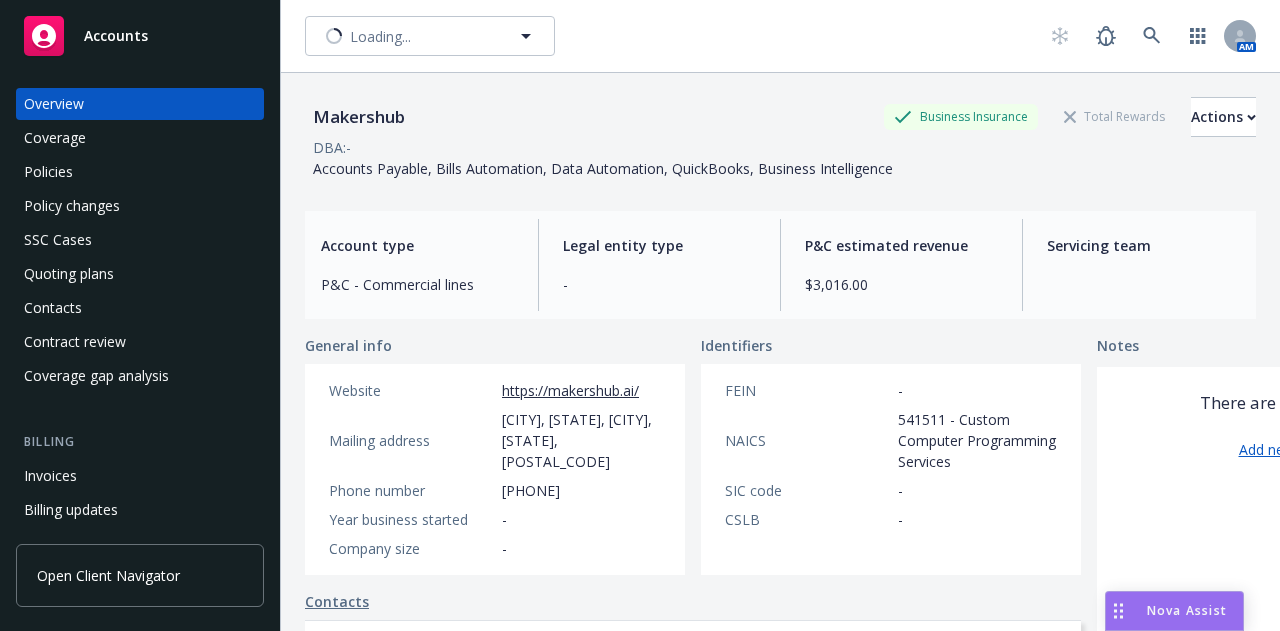 scroll, scrollTop: 0, scrollLeft: 0, axis: both 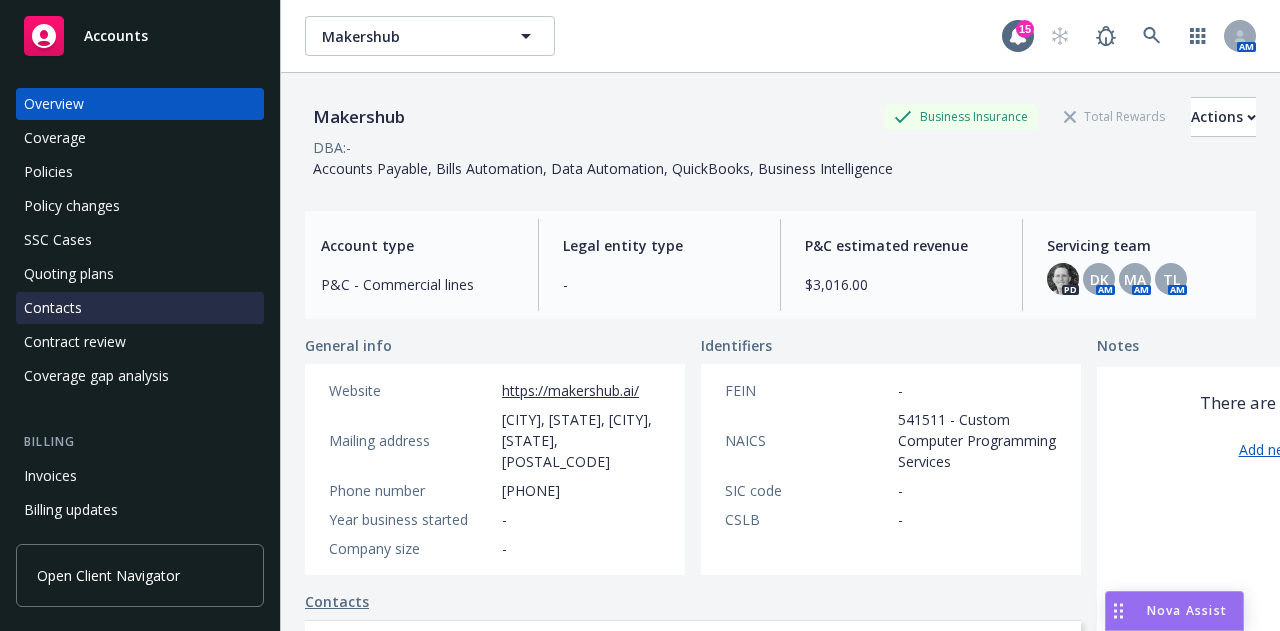 click on "Contacts" at bounding box center [140, 308] 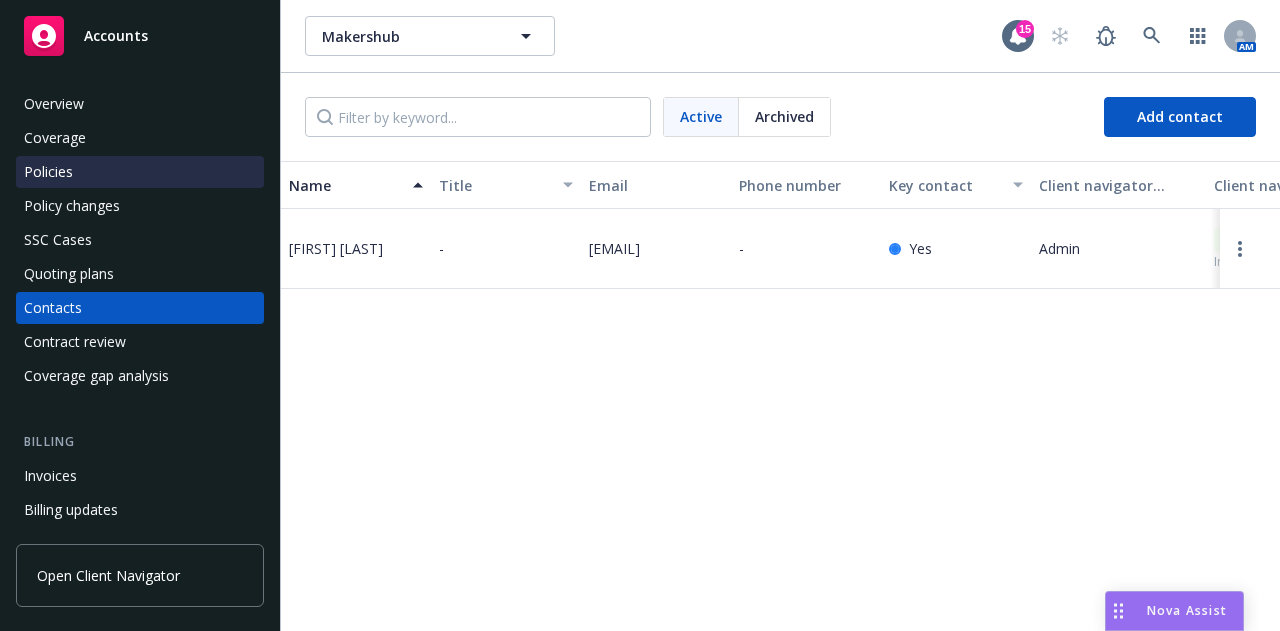 click on "Policies" at bounding box center (140, 172) 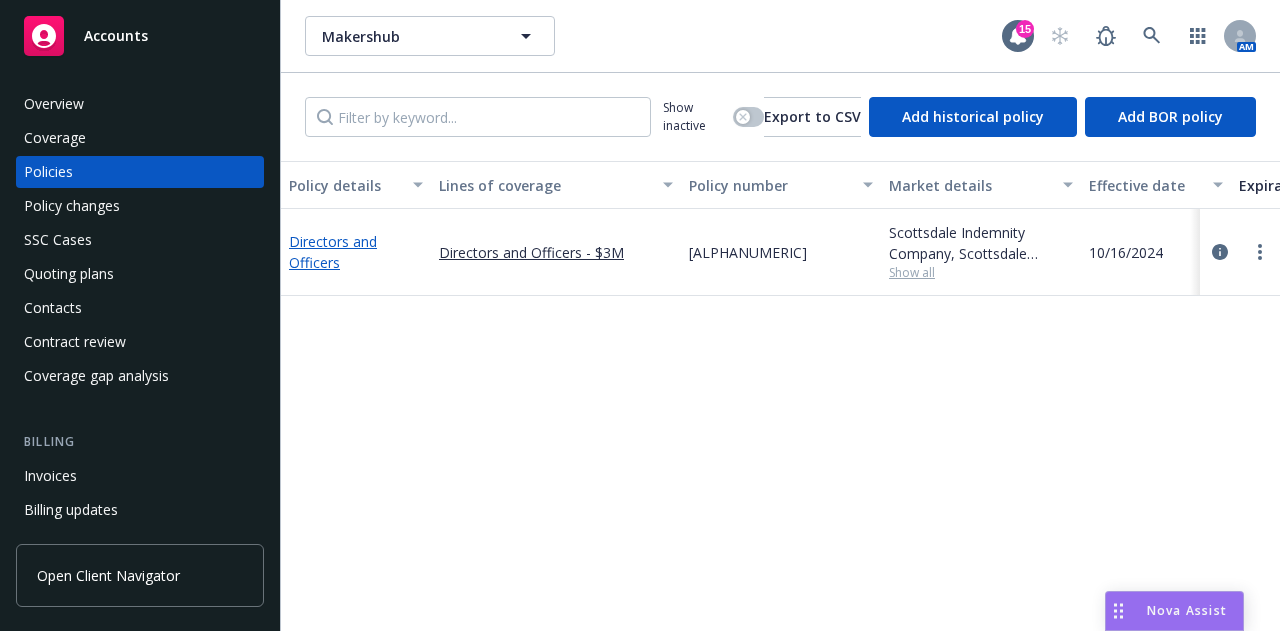 click on "Directors and Officers" at bounding box center [333, 252] 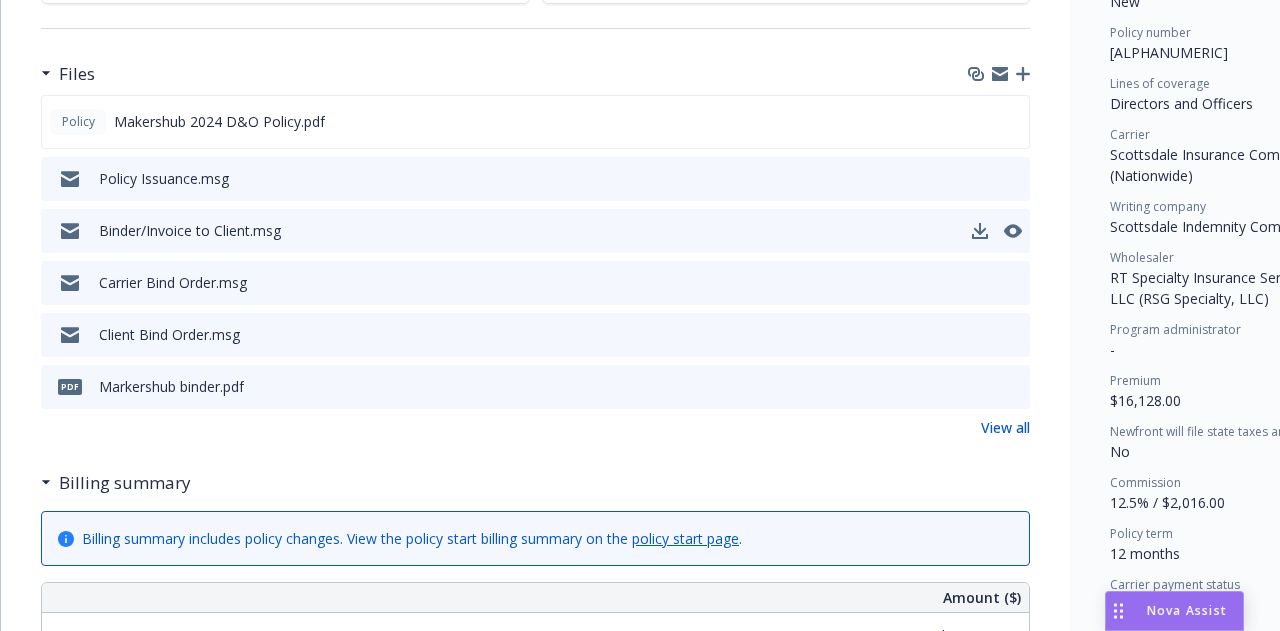 scroll, scrollTop: 500, scrollLeft: 0, axis: vertical 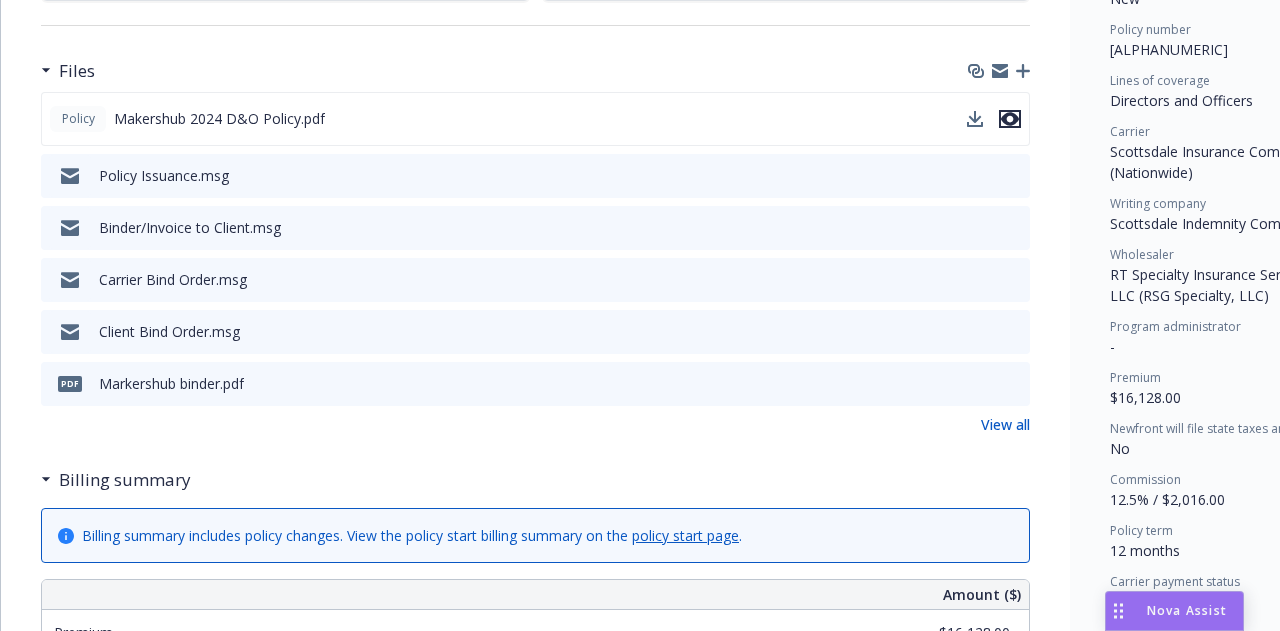 click 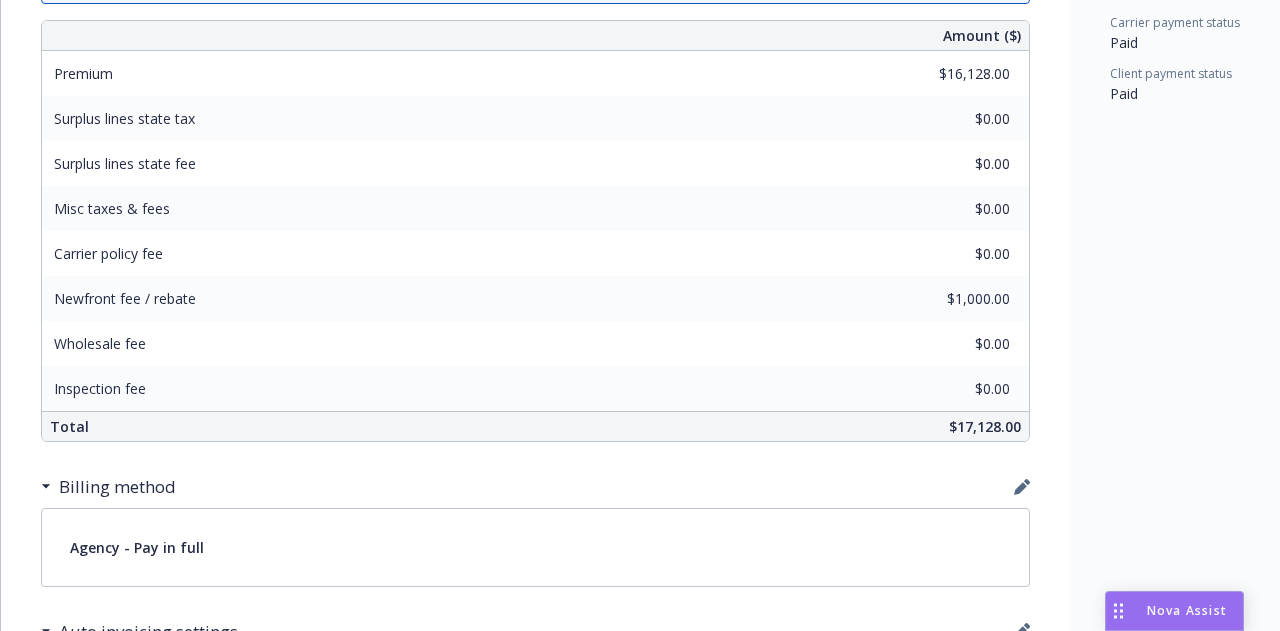 scroll, scrollTop: 1000, scrollLeft: 0, axis: vertical 